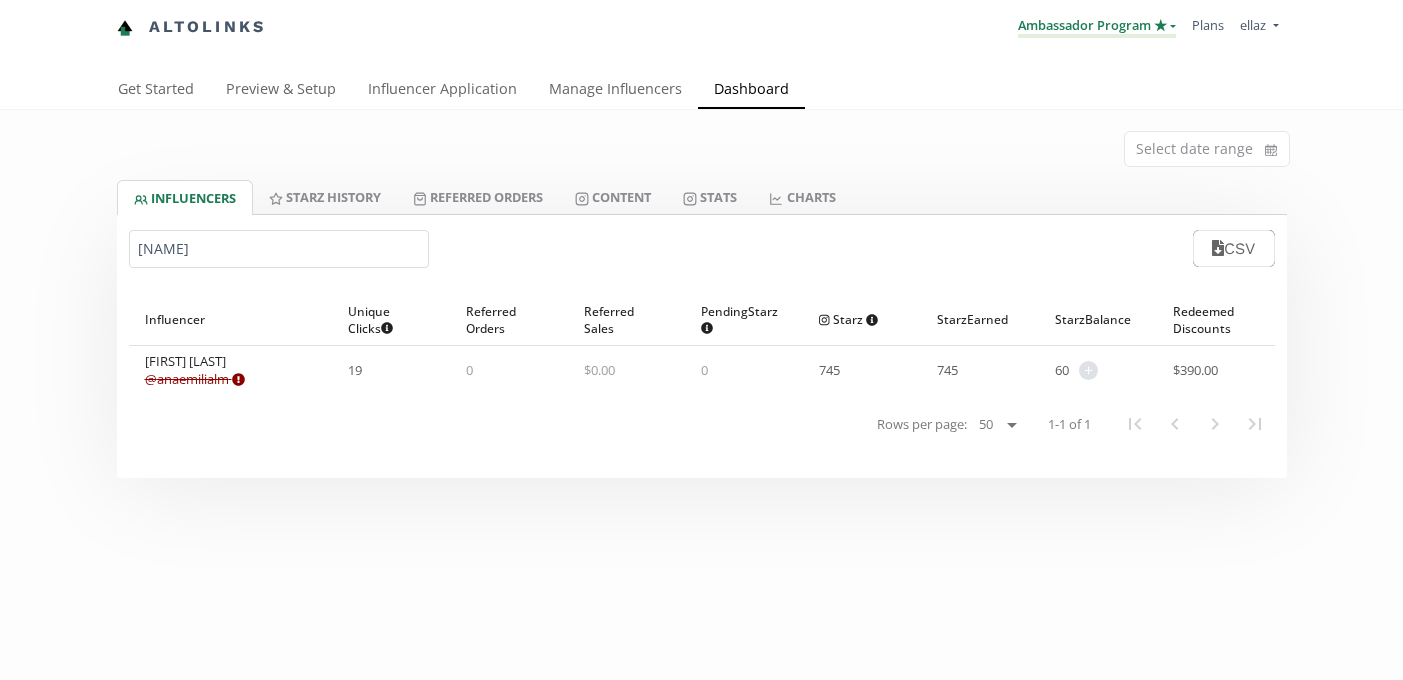 scroll, scrollTop: 0, scrollLeft: 0, axis: both 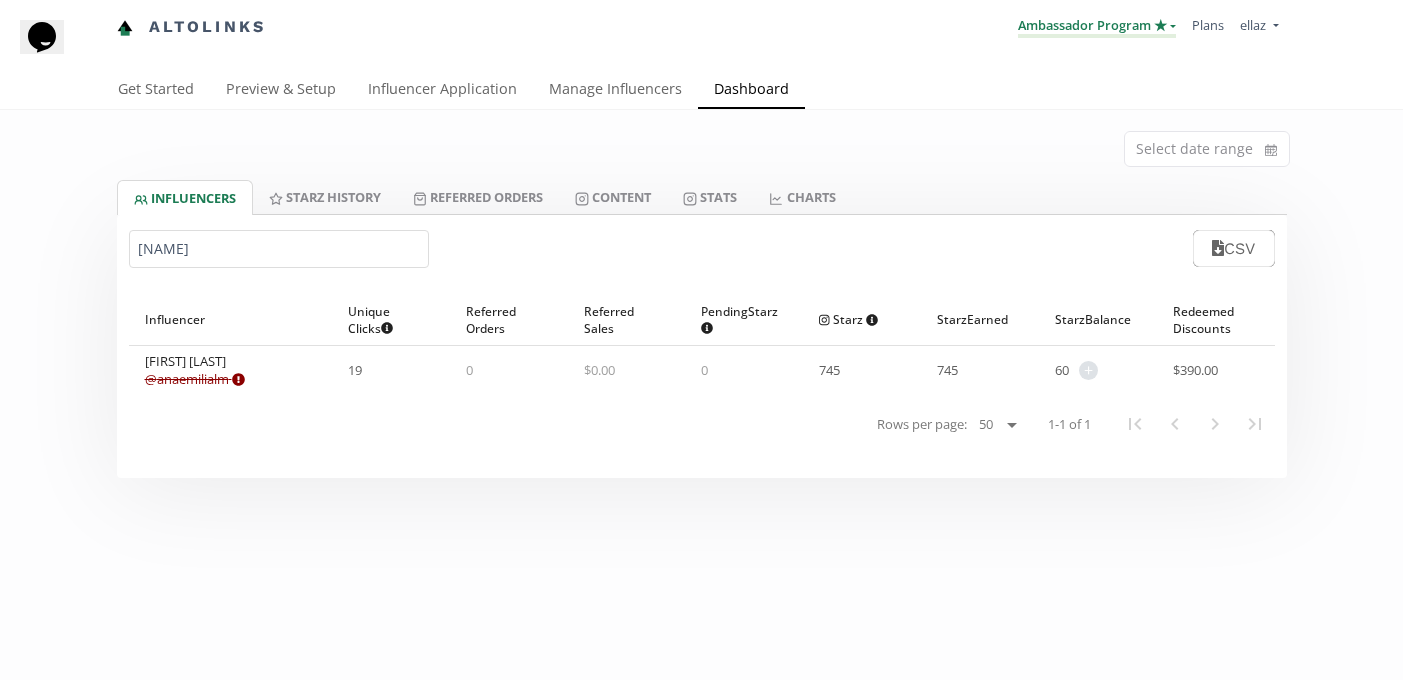 click on "Ambassador Program ★" at bounding box center [1097, 27] 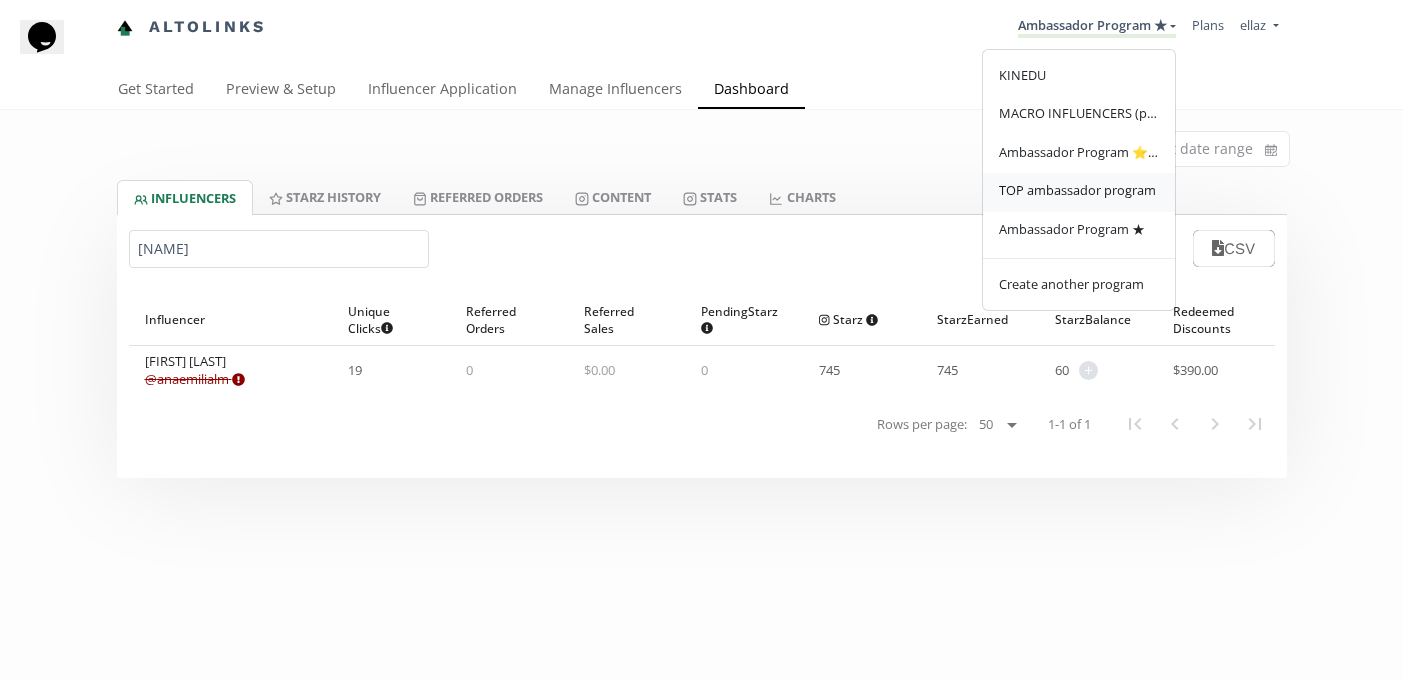 click on "TOP ambassador program" at bounding box center [1077, 190] 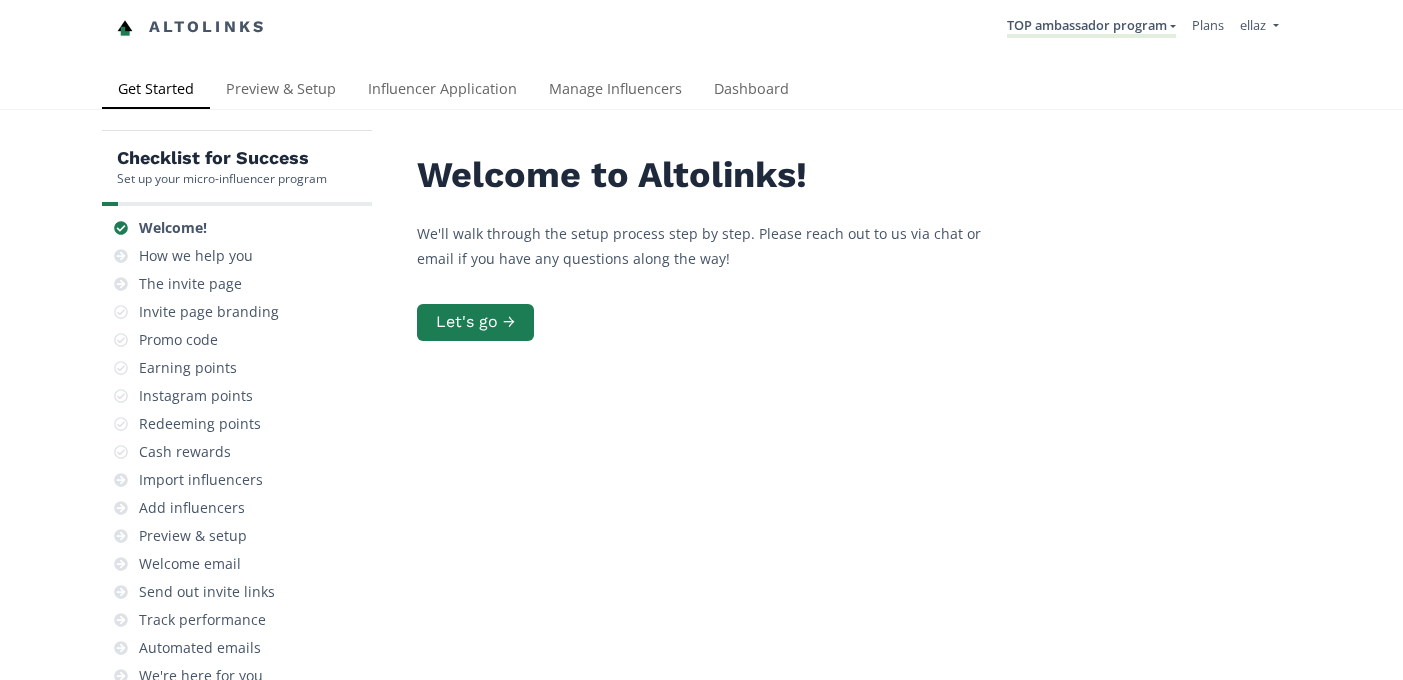 scroll, scrollTop: 0, scrollLeft: 0, axis: both 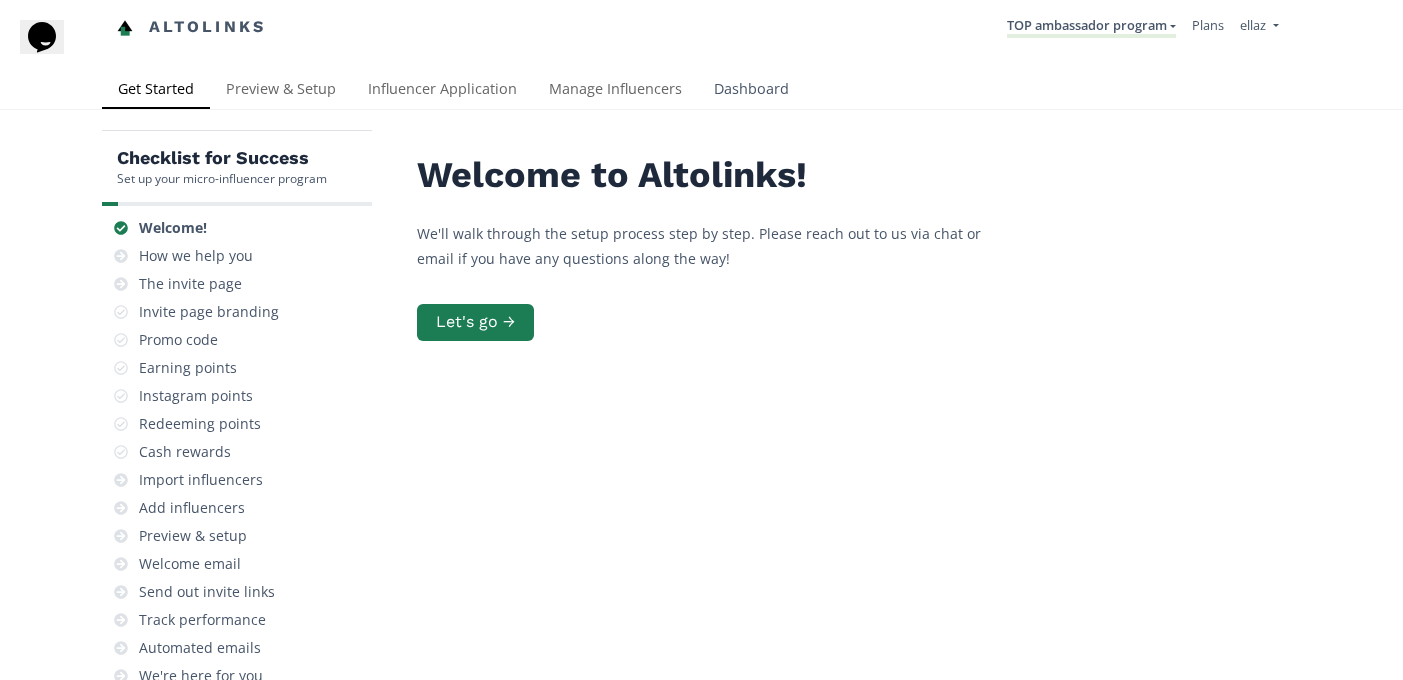 click on "Dashboard" at bounding box center (751, 91) 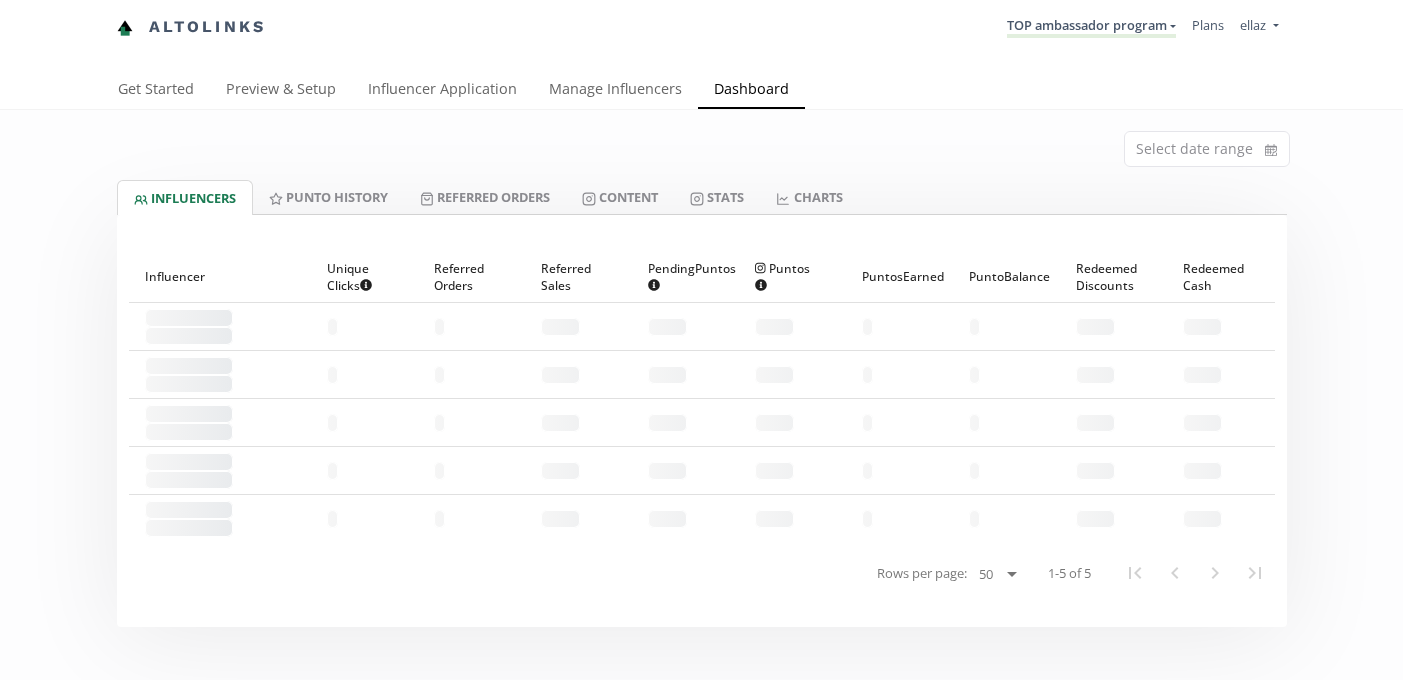 scroll, scrollTop: 0, scrollLeft: 0, axis: both 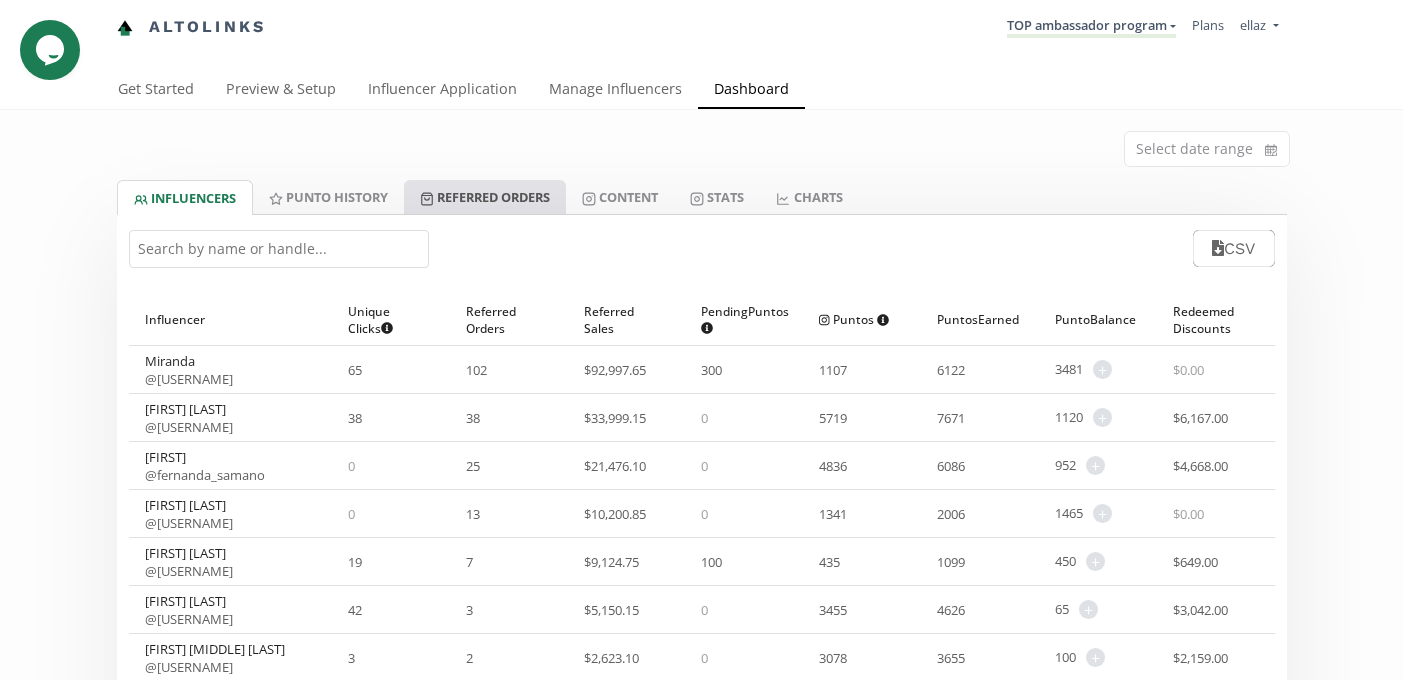 click on "Referred Orders" at bounding box center [485, 197] 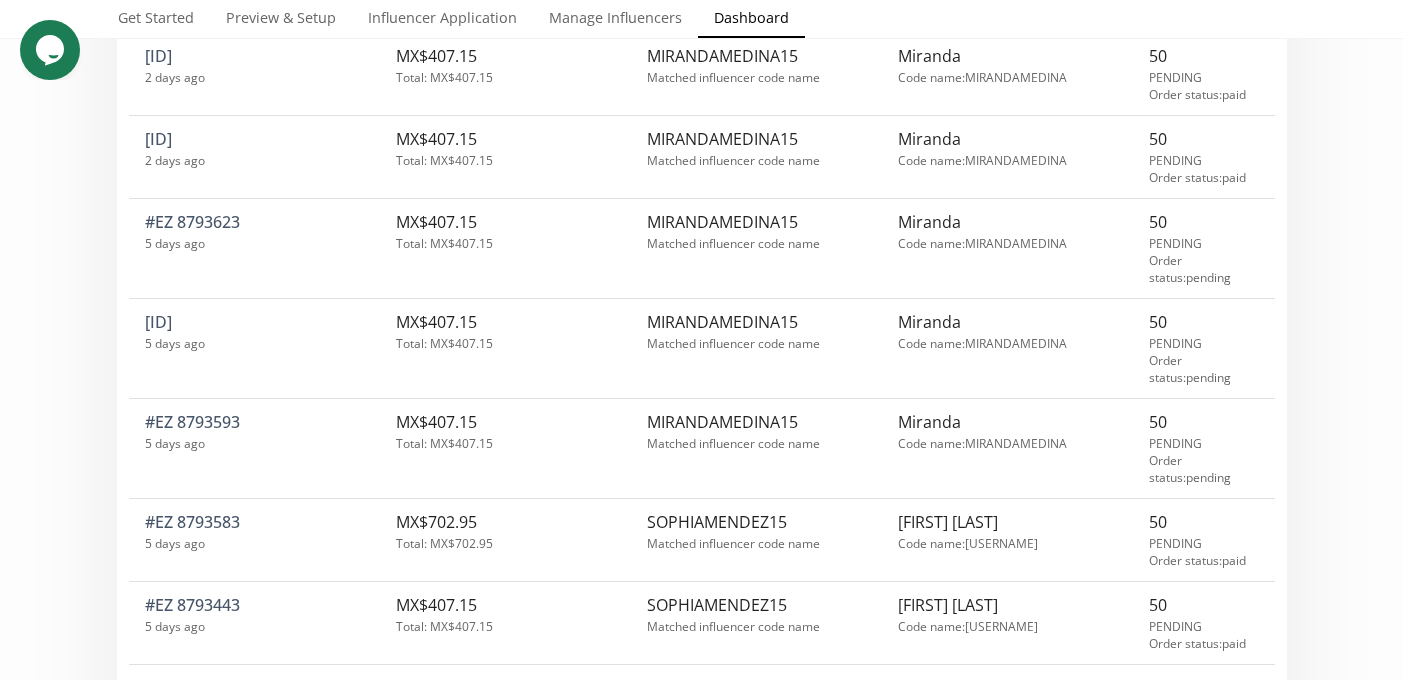 scroll, scrollTop: 0, scrollLeft: 0, axis: both 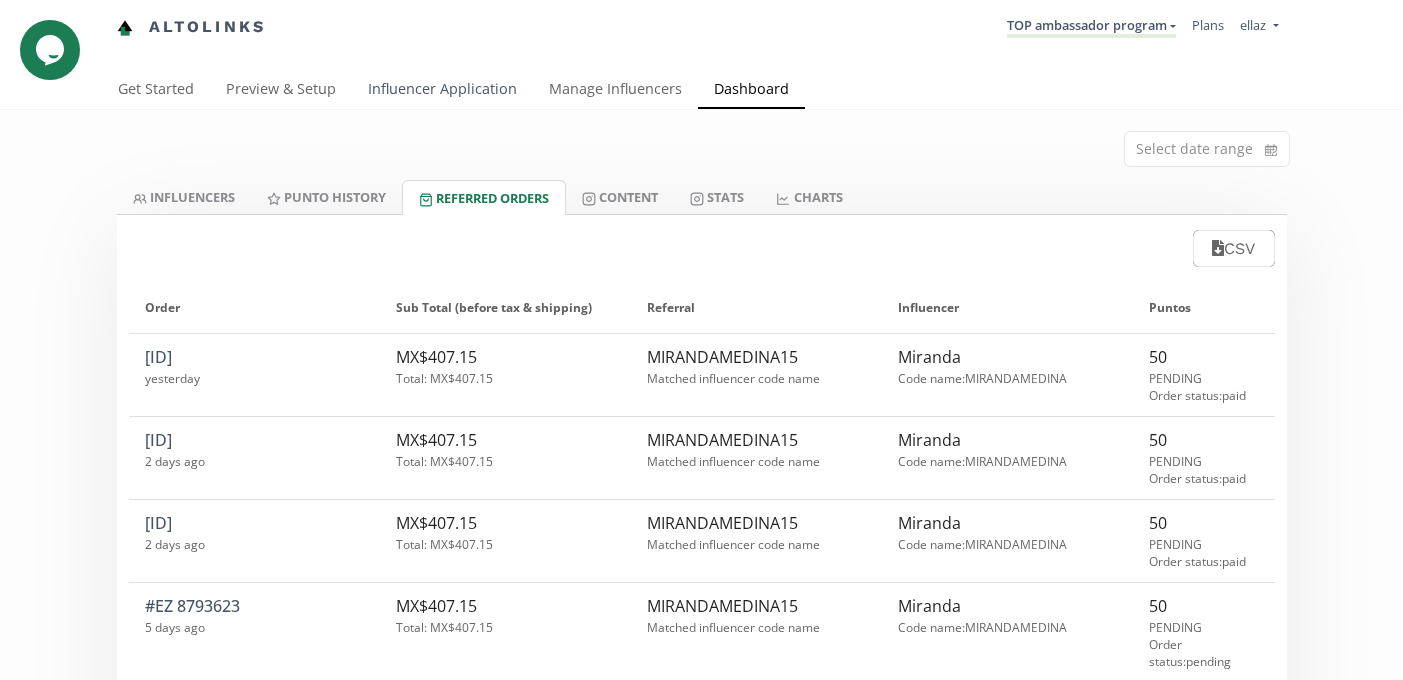 click on "Influencer Application" at bounding box center [442, 91] 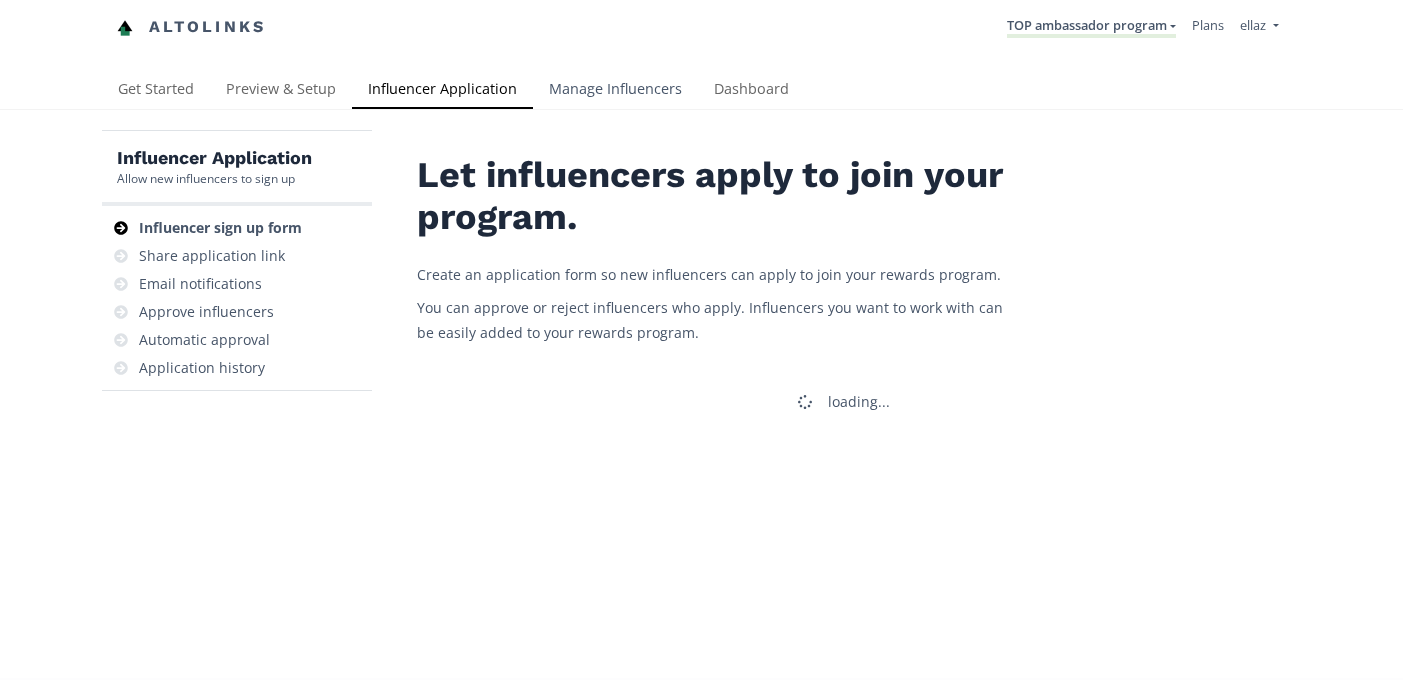 scroll, scrollTop: 0, scrollLeft: 0, axis: both 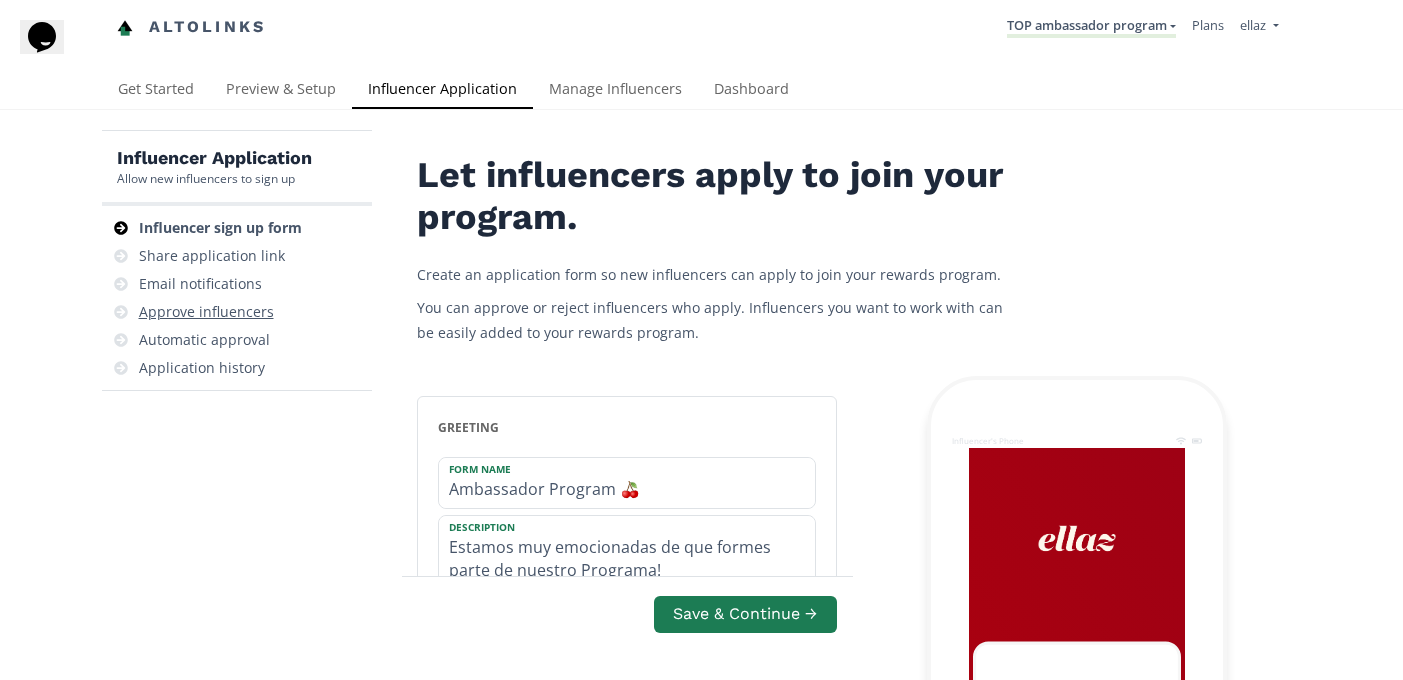 click on "Approve influencers" at bounding box center [206, 312] 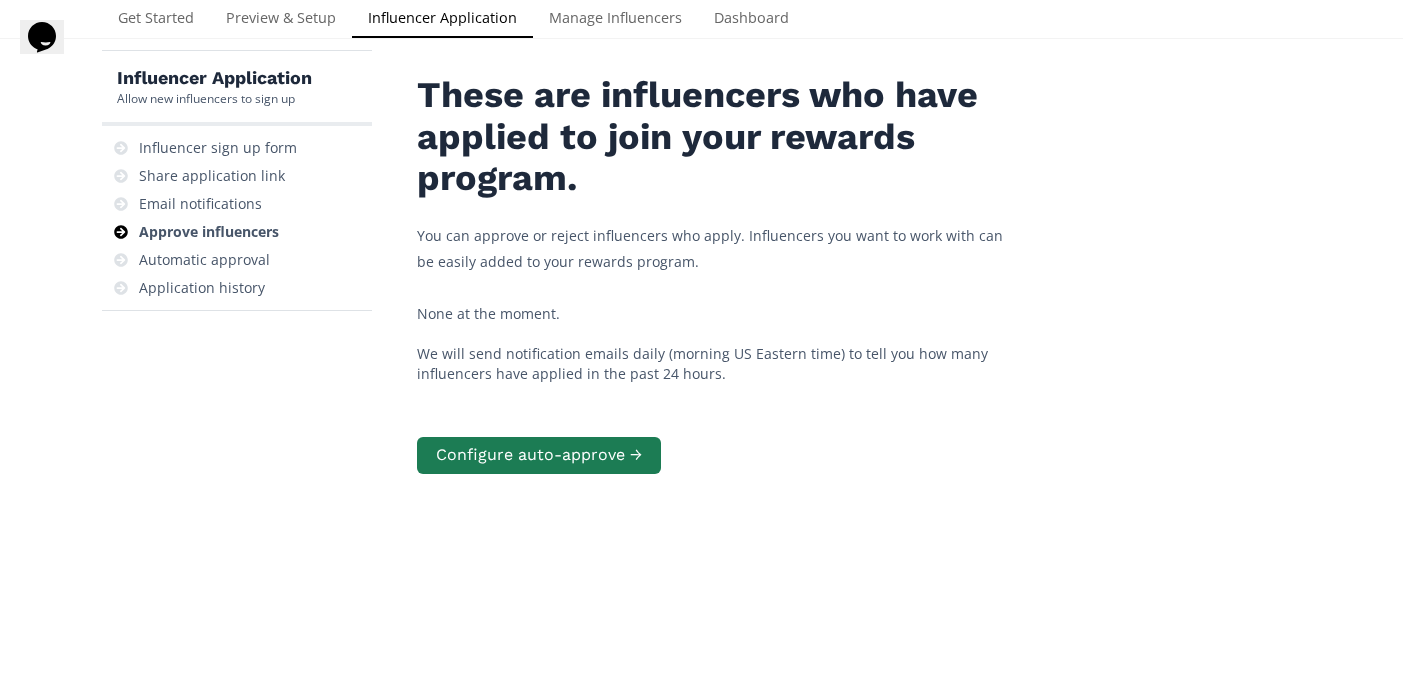 scroll, scrollTop: 0, scrollLeft: 0, axis: both 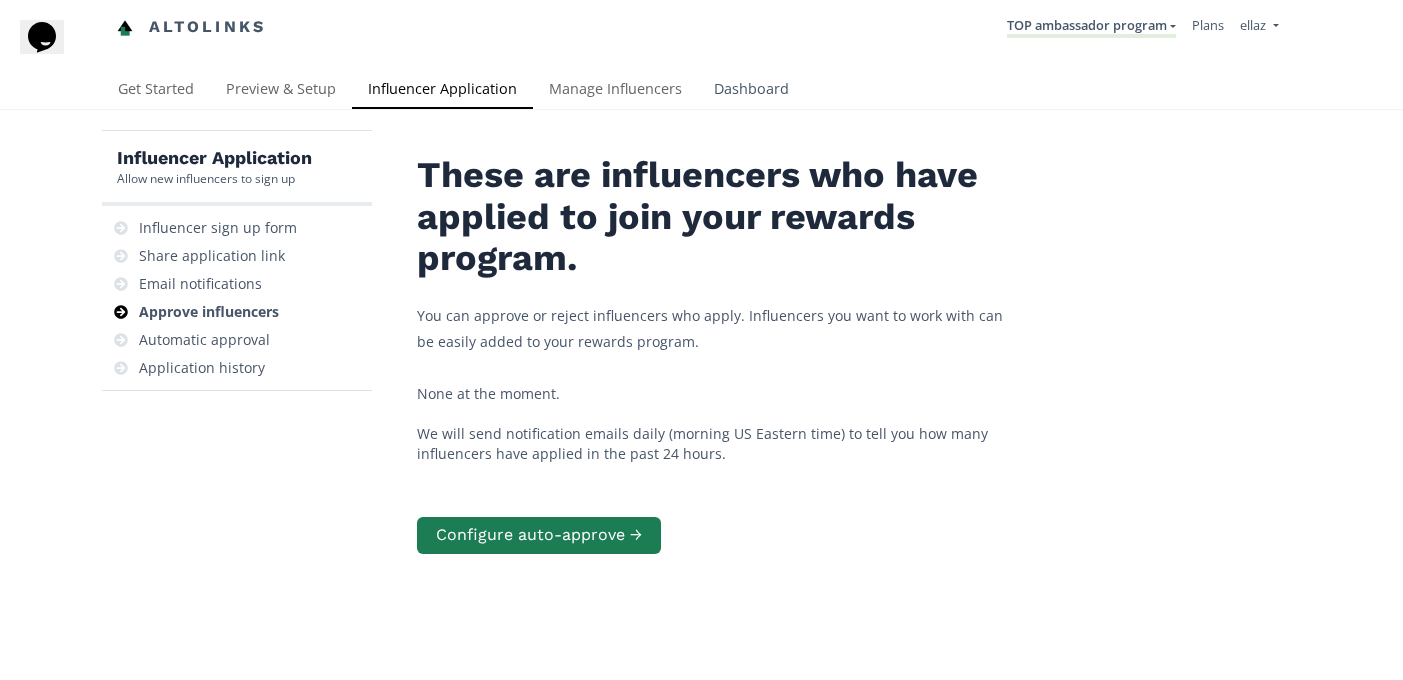 click on "Dashboard" at bounding box center (751, 91) 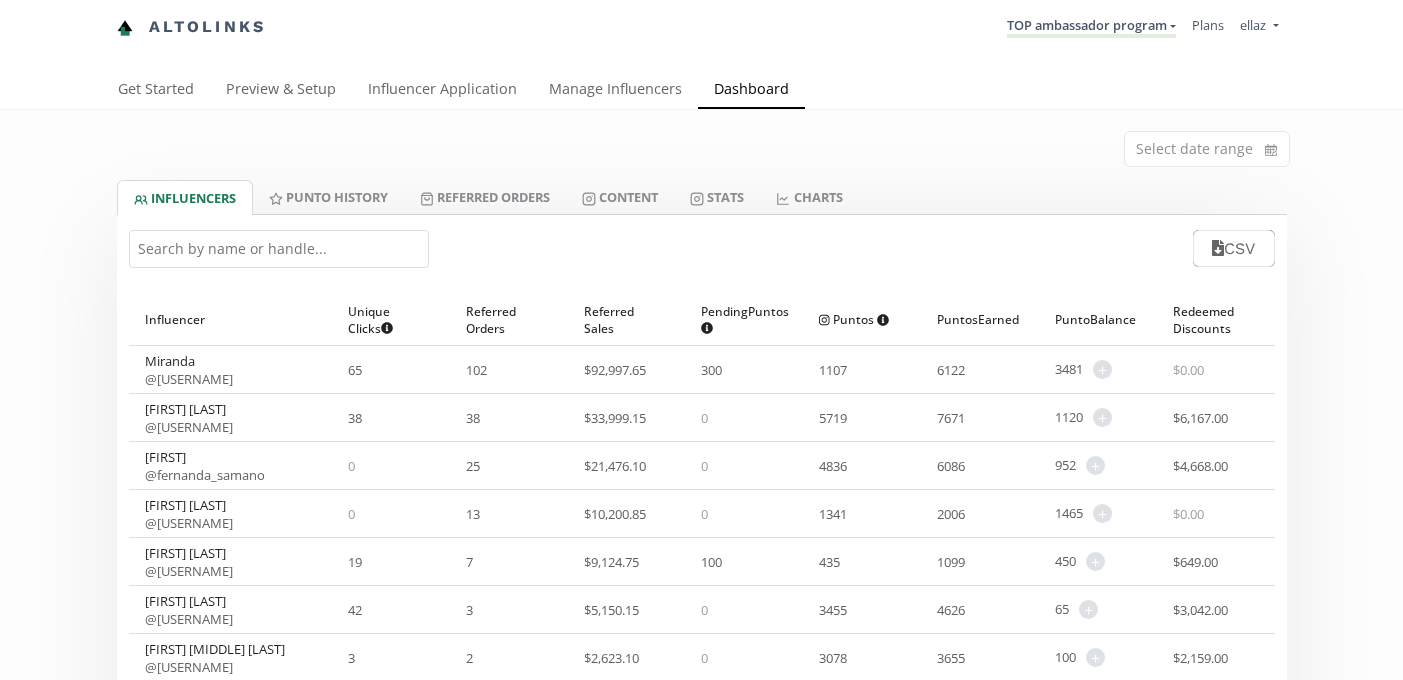 scroll, scrollTop: 0, scrollLeft: 0, axis: both 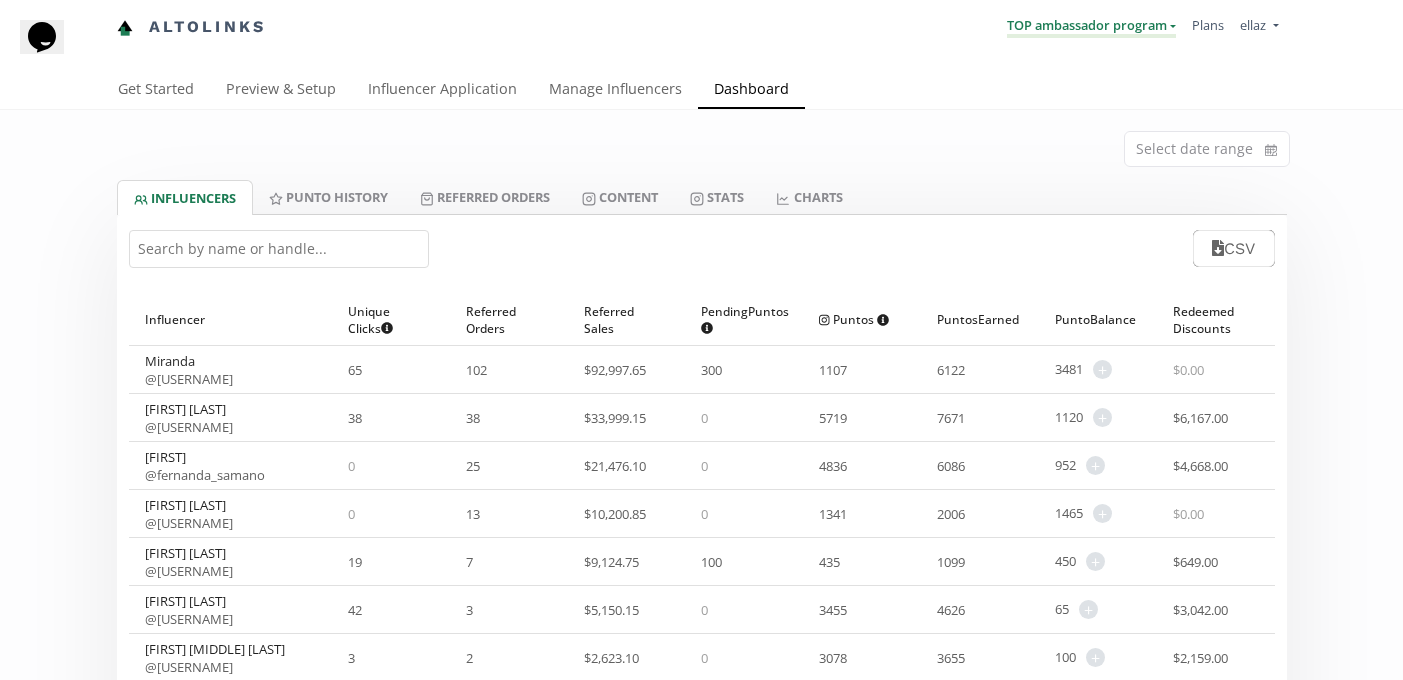 click on "TOP ambassador program" at bounding box center (1091, 27) 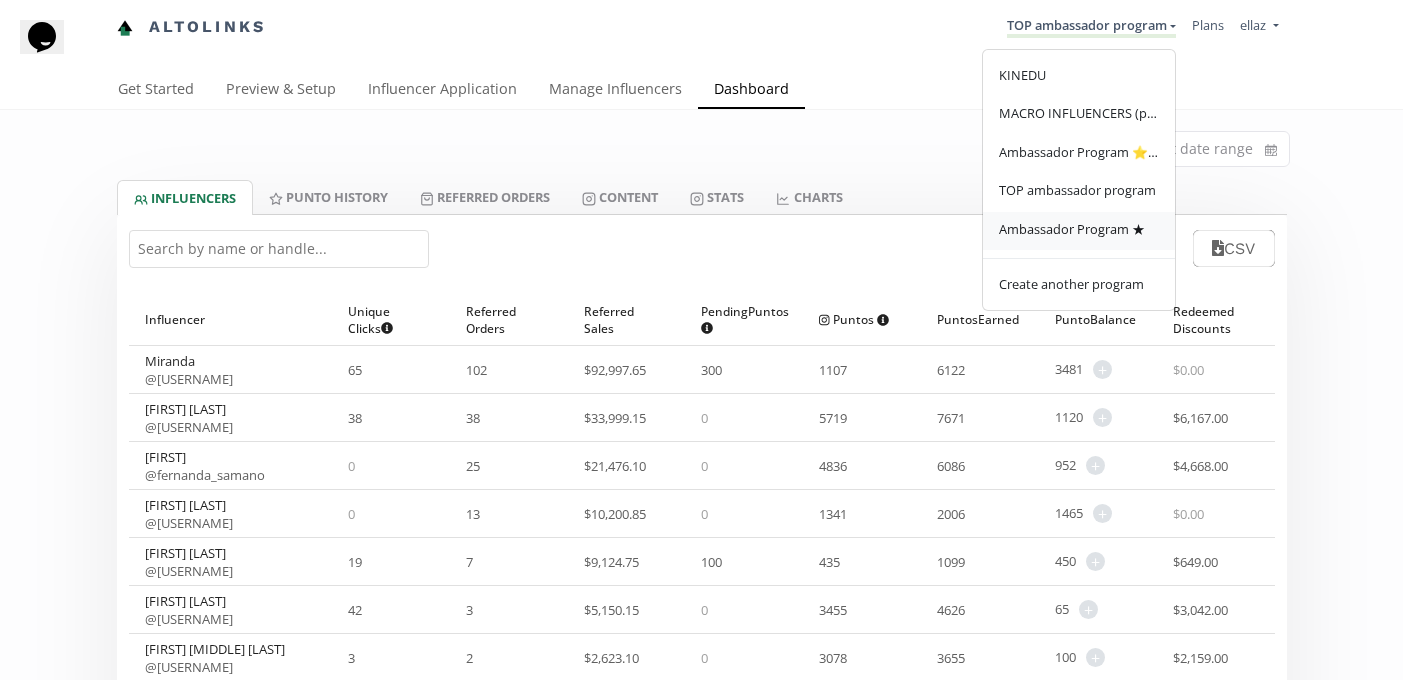 click on "Ambassador Program ★" at bounding box center [1079, 231] 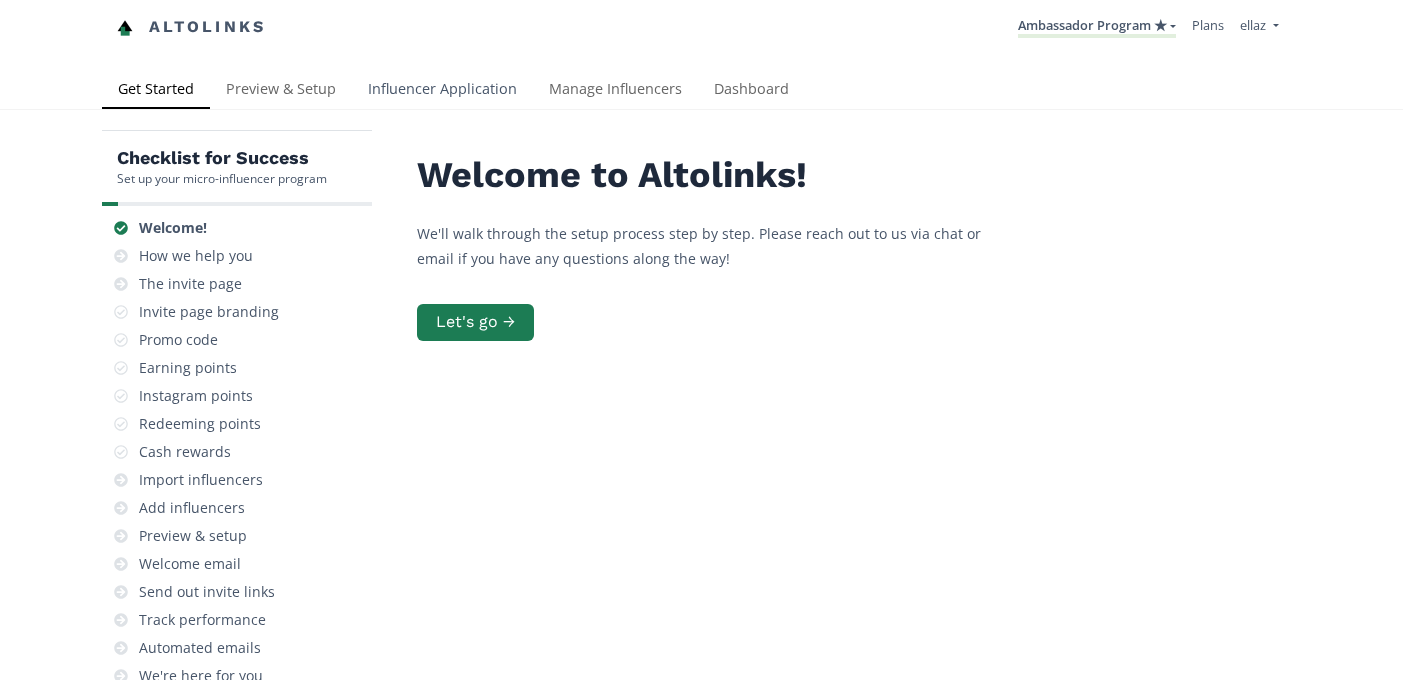scroll, scrollTop: 0, scrollLeft: 0, axis: both 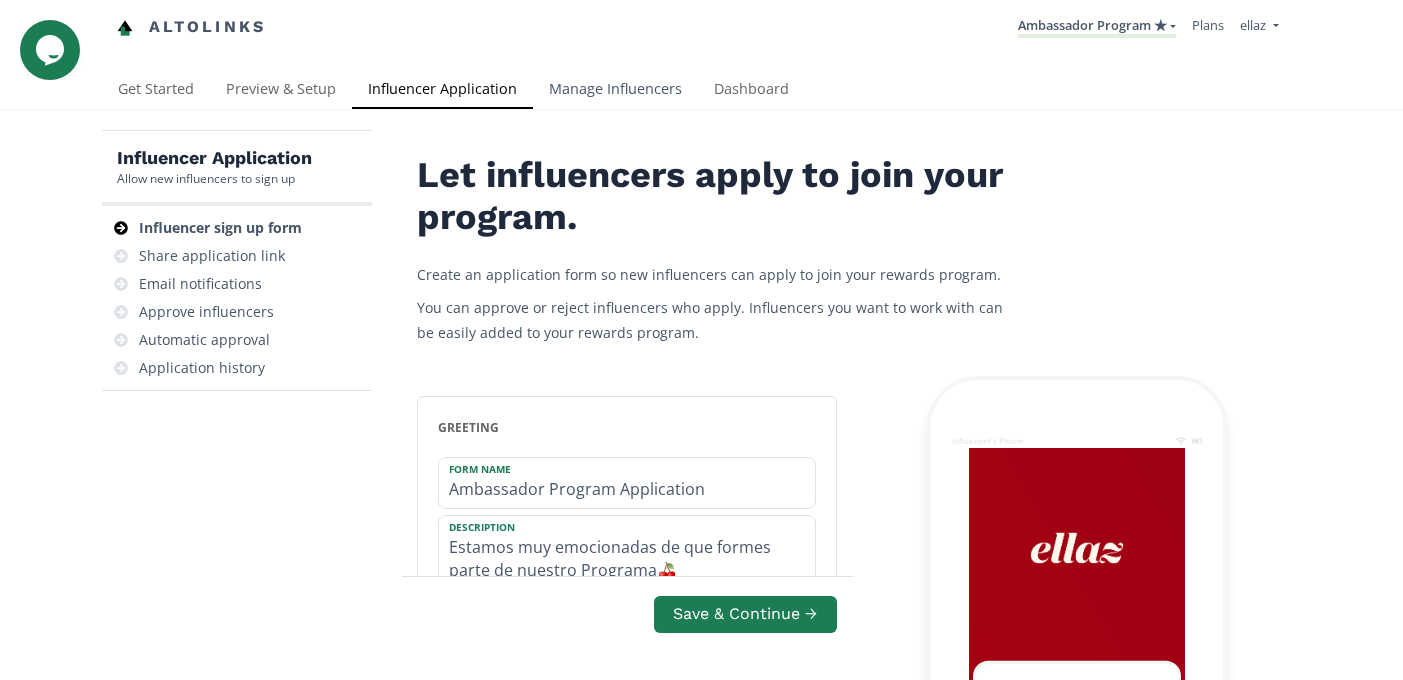 click on "Manage Influencers" at bounding box center (615, 91) 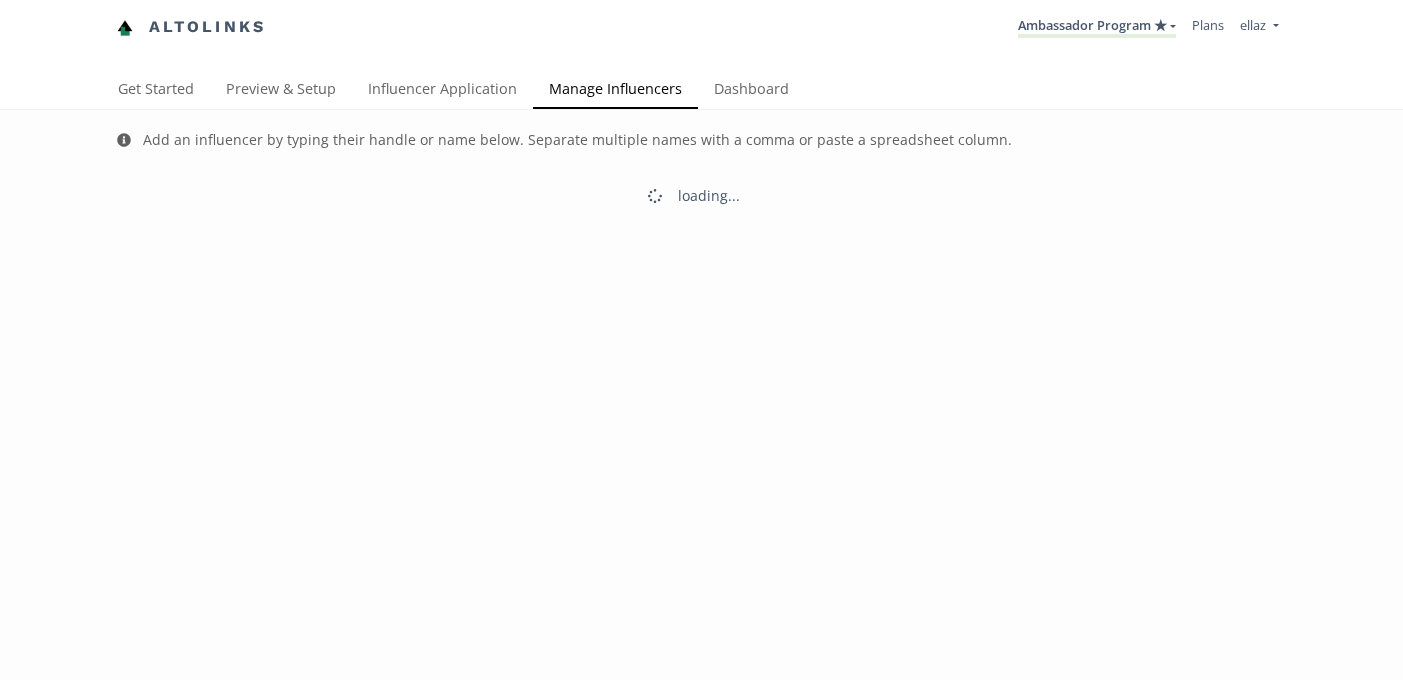 scroll, scrollTop: 0, scrollLeft: 0, axis: both 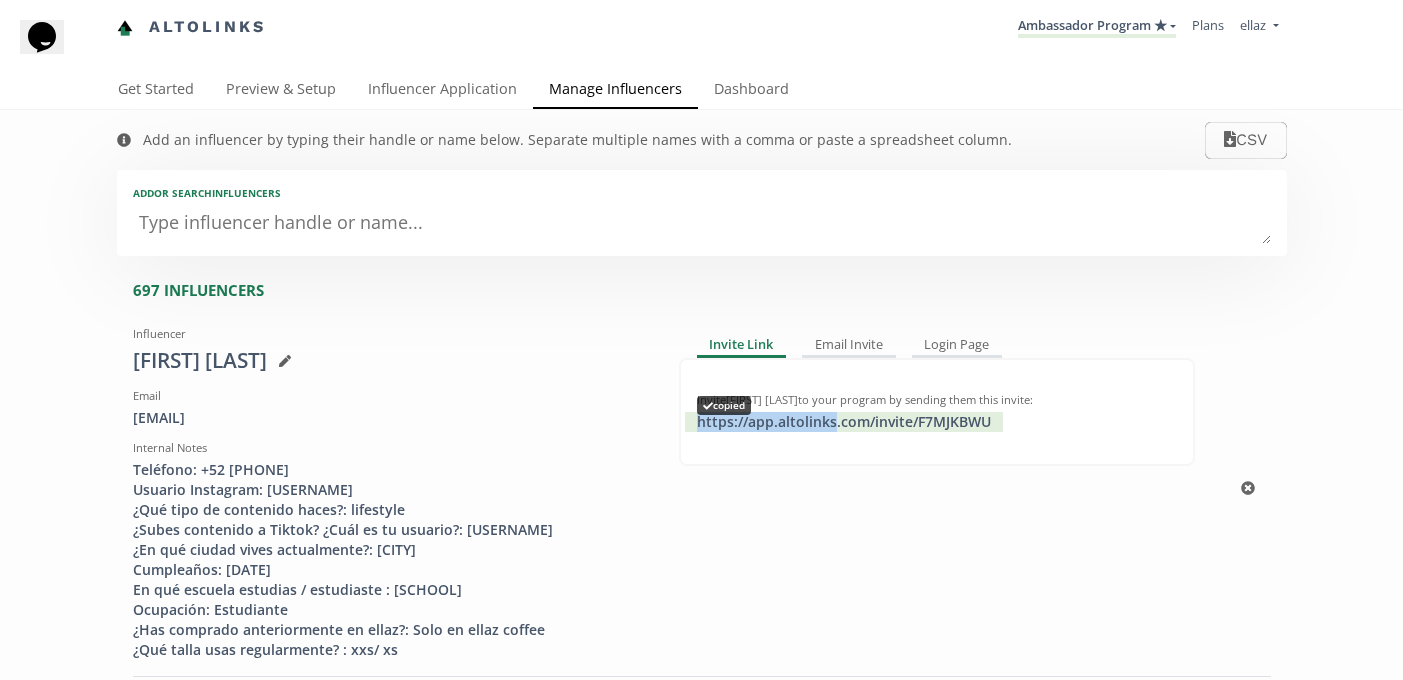 click on "https://app.altolinks.com/invite/ F7MJKBWU  copied" at bounding box center (844, 422) 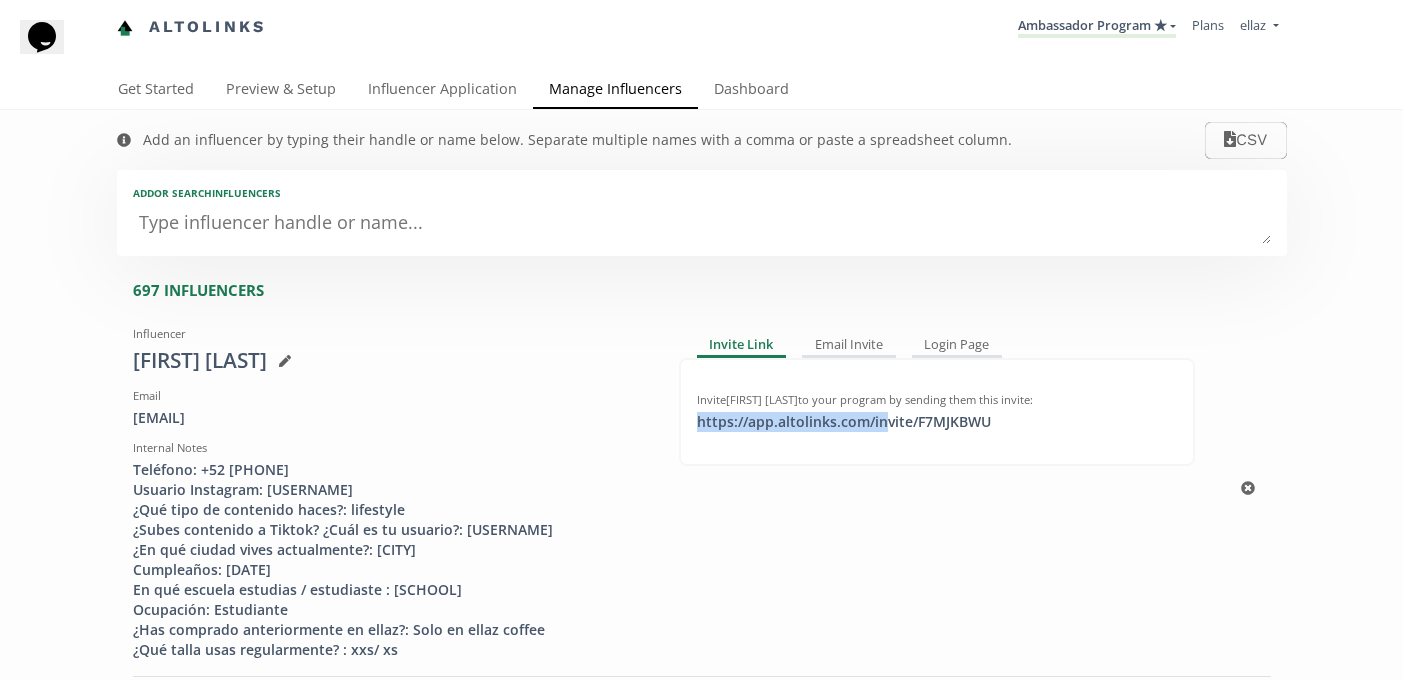 click on "https://app.altolinks.com/invite/ F7MJKBWU click to copy" at bounding box center (844, 422) 